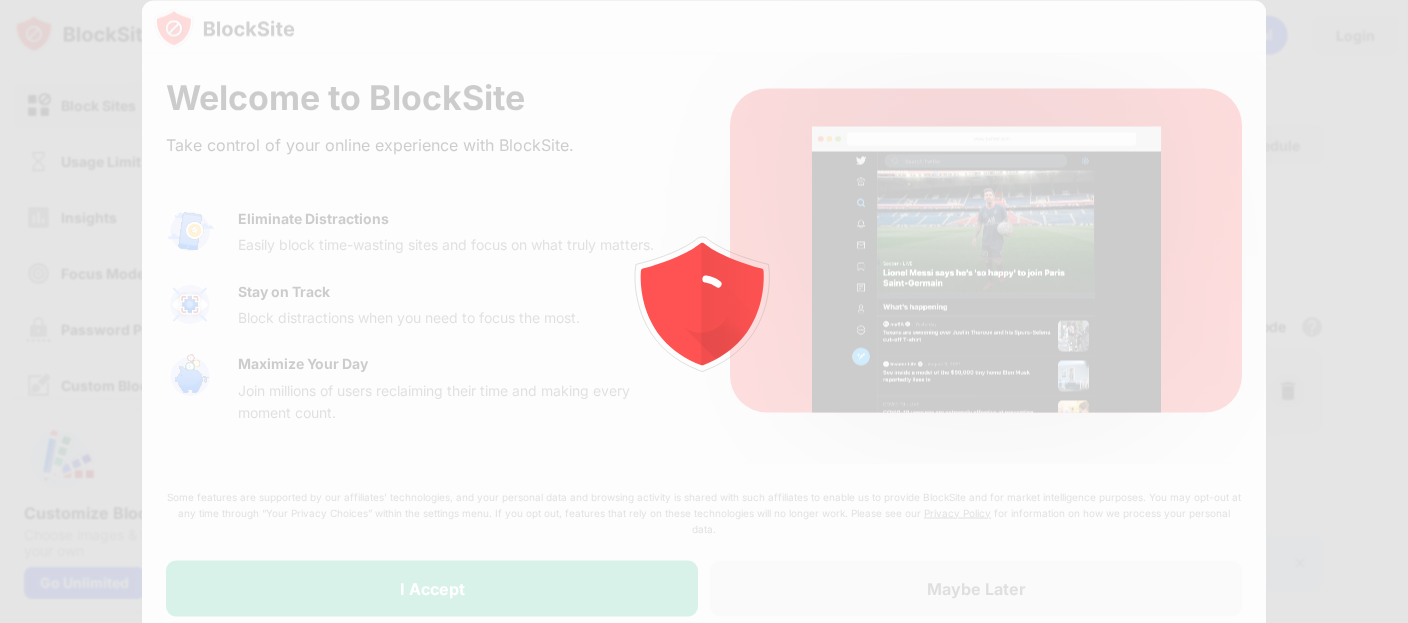 scroll, scrollTop: 0, scrollLeft: 0, axis: both 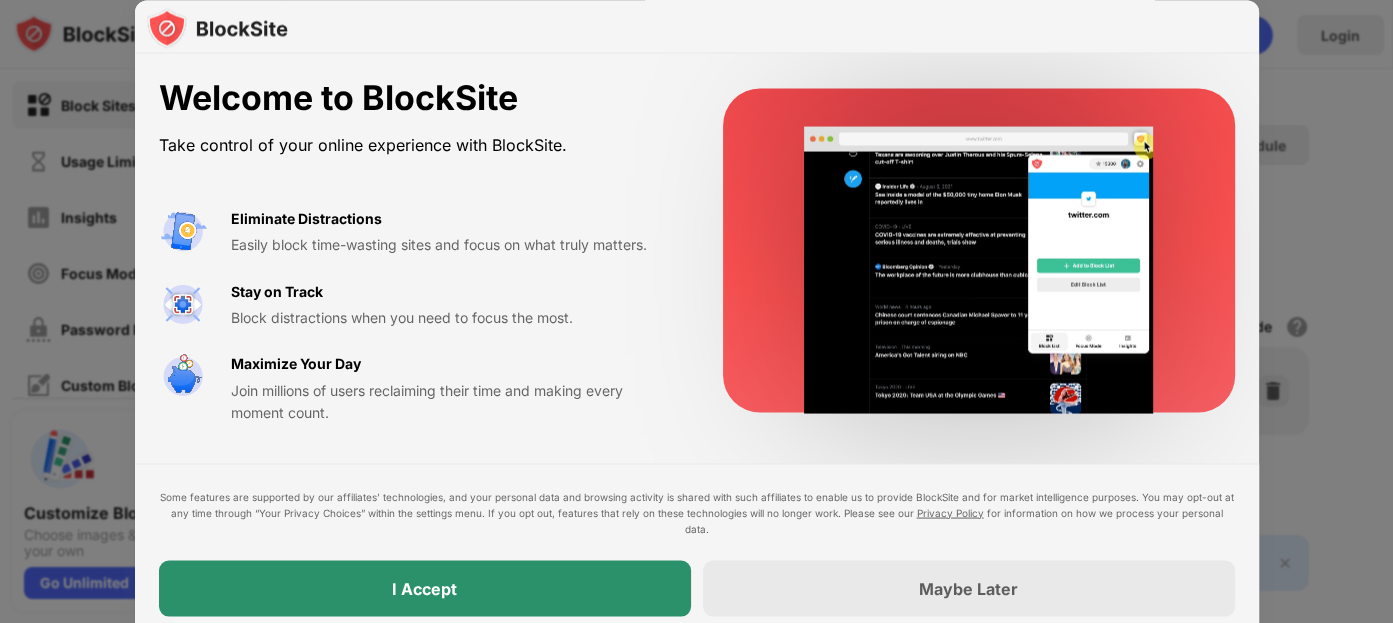 click on "I Accept" at bounding box center [425, 588] 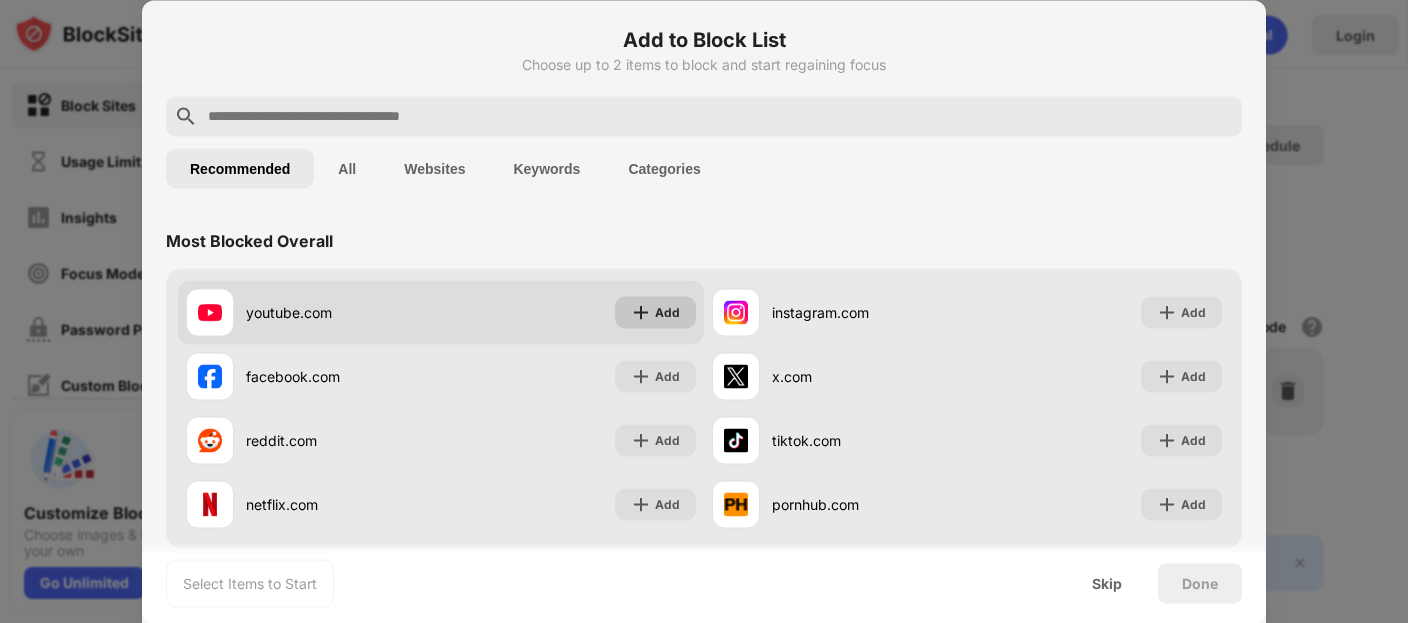 click at bounding box center [641, 312] 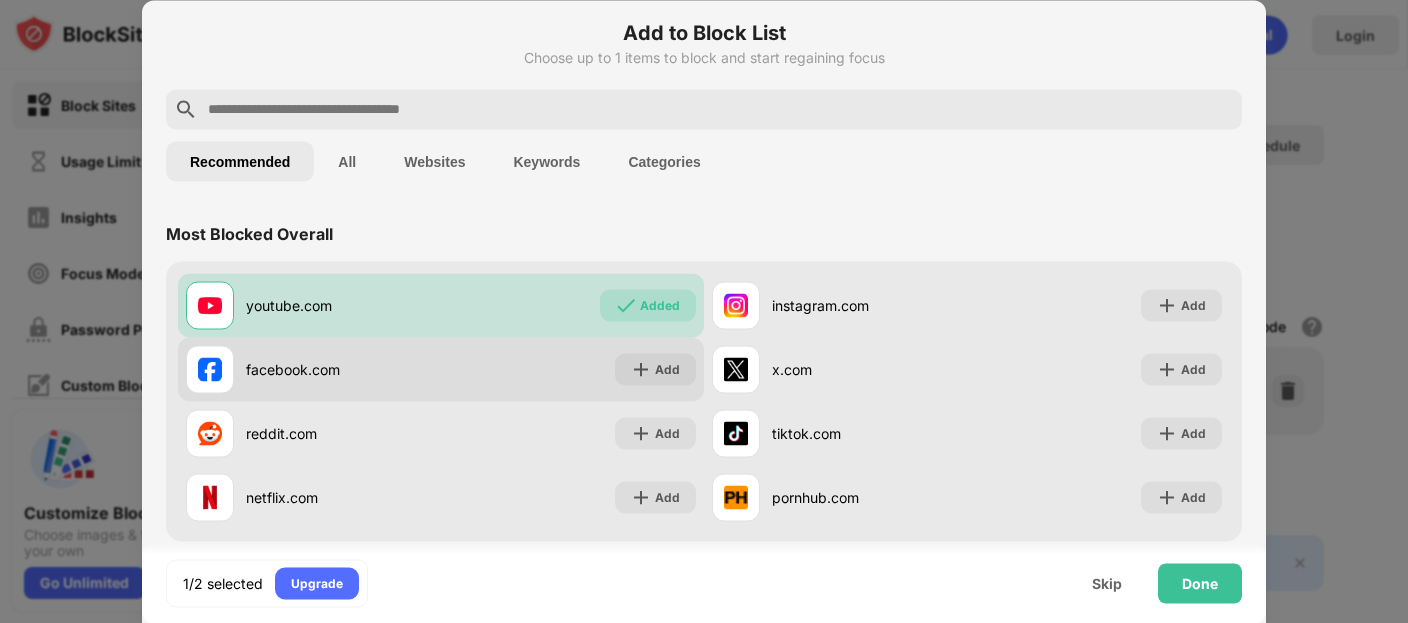 scroll, scrollTop: 0, scrollLeft: 0, axis: both 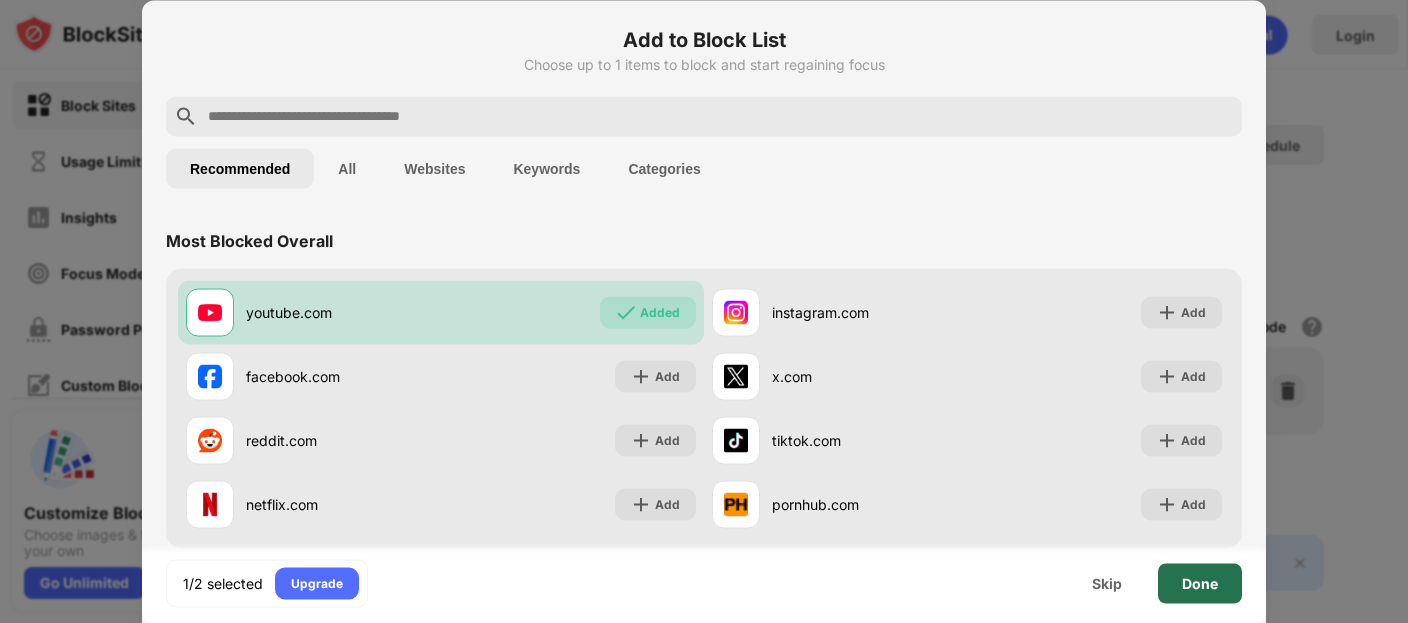 click on "Done" at bounding box center (1200, 583) 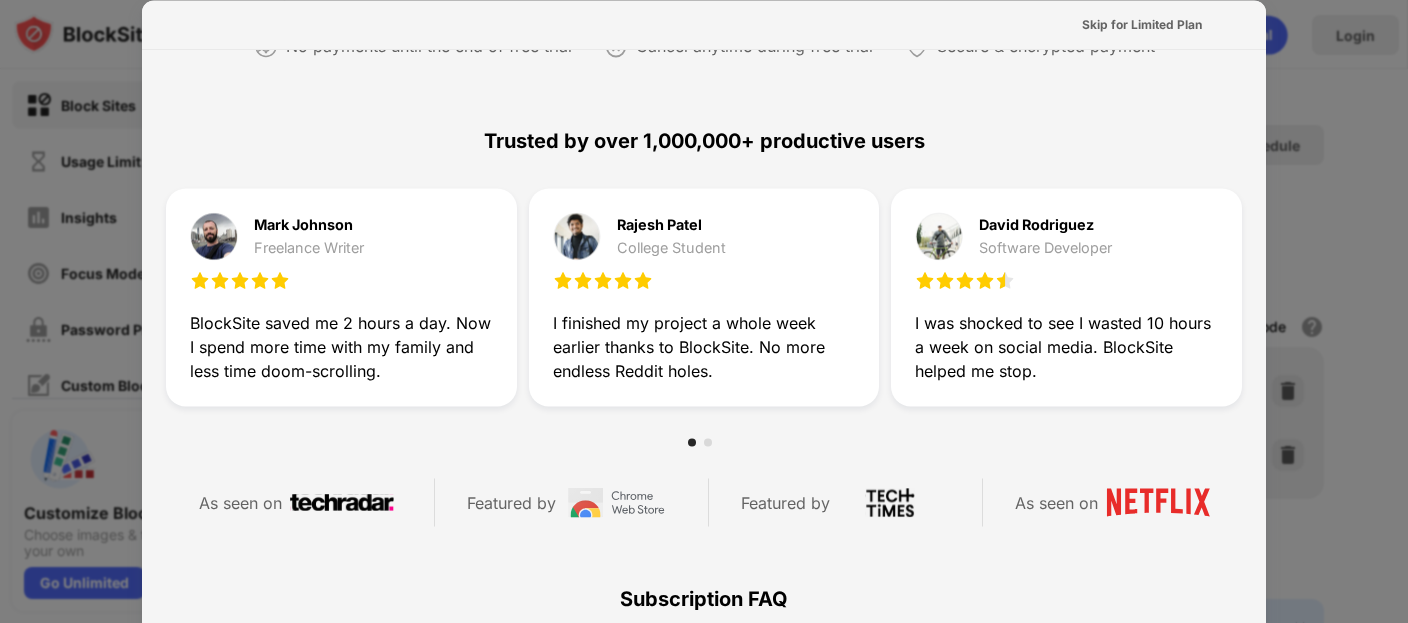 scroll, scrollTop: 0, scrollLeft: 0, axis: both 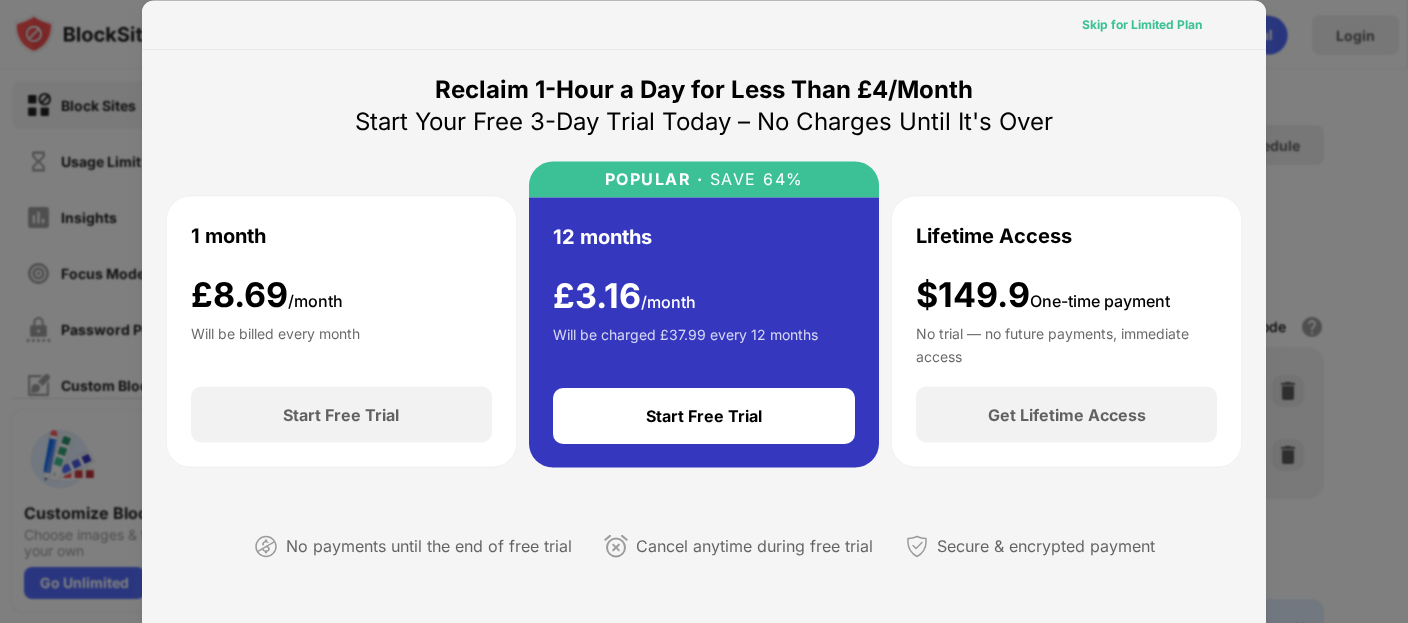 click on "Skip for Limited Plan" at bounding box center (1142, 24) 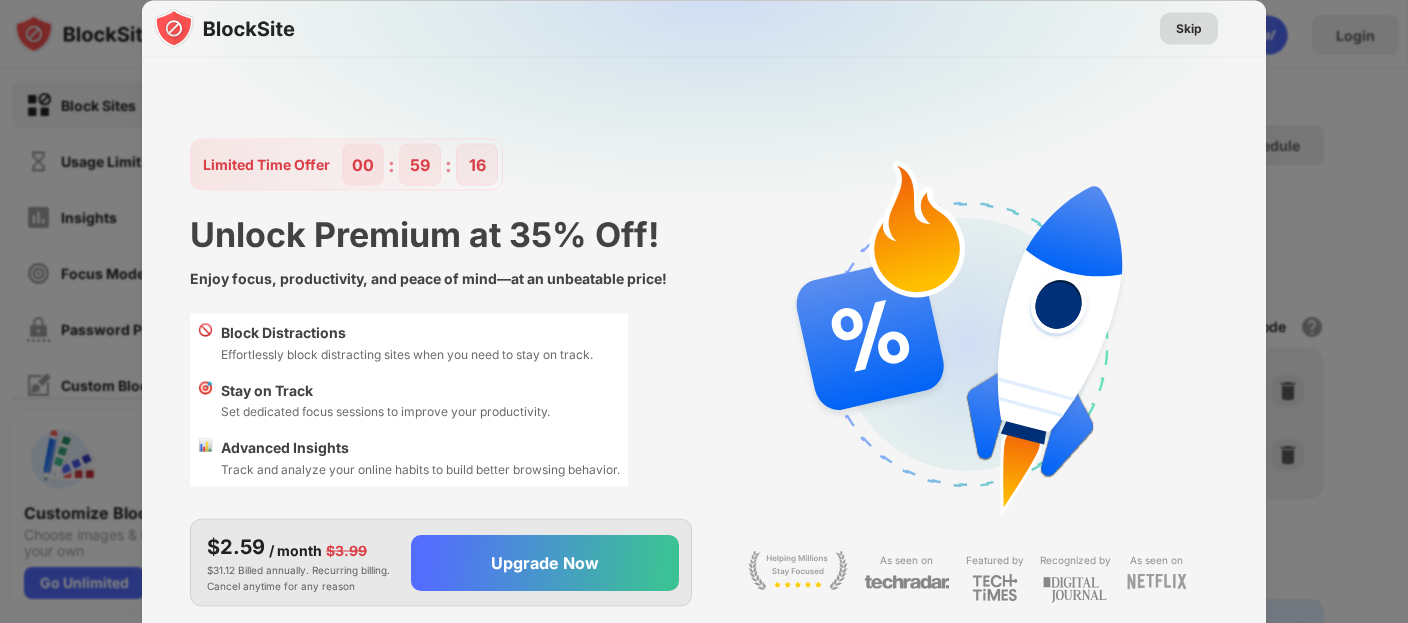 click on "Skip" at bounding box center (1189, 28) 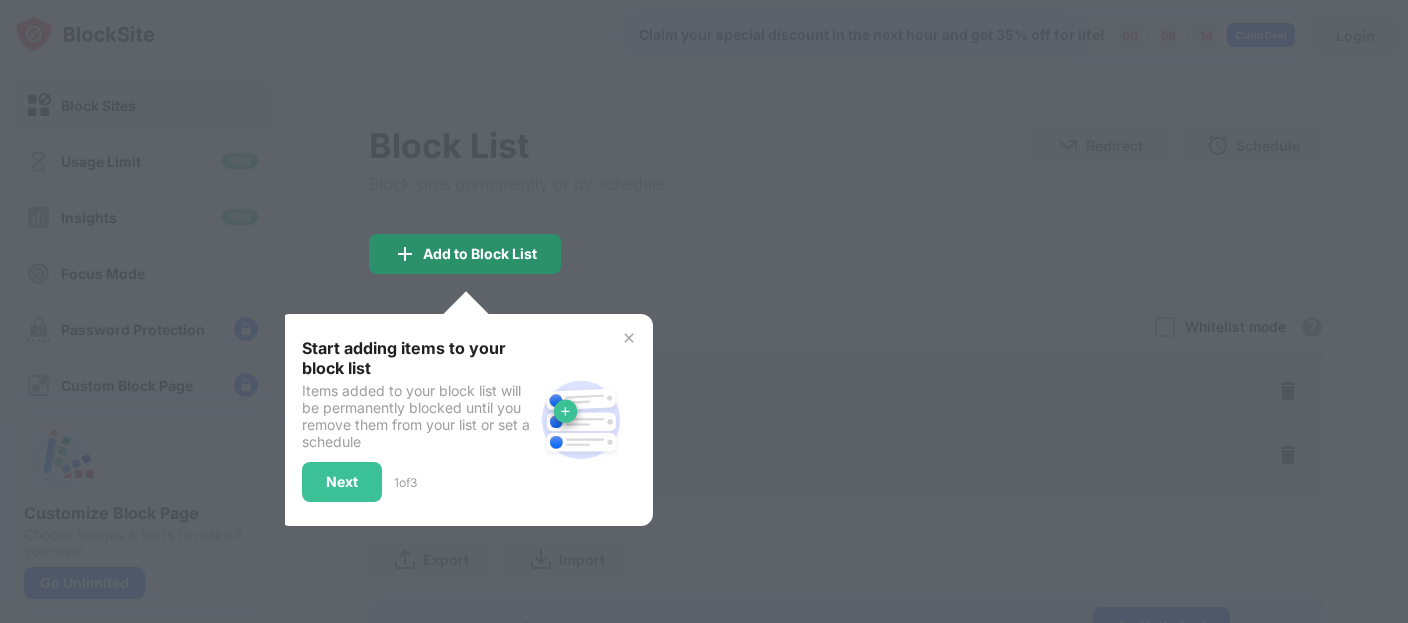 click on "Add to Block List" at bounding box center (465, 254) 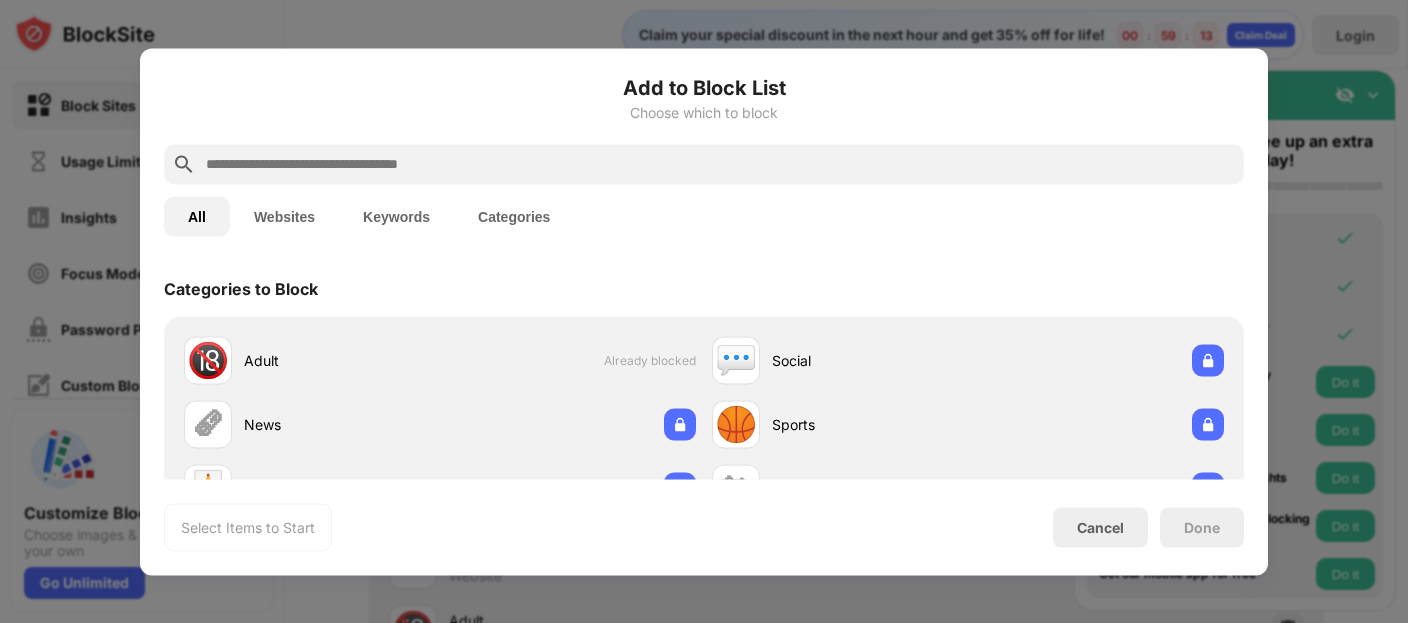 scroll, scrollTop: 0, scrollLeft: 0, axis: both 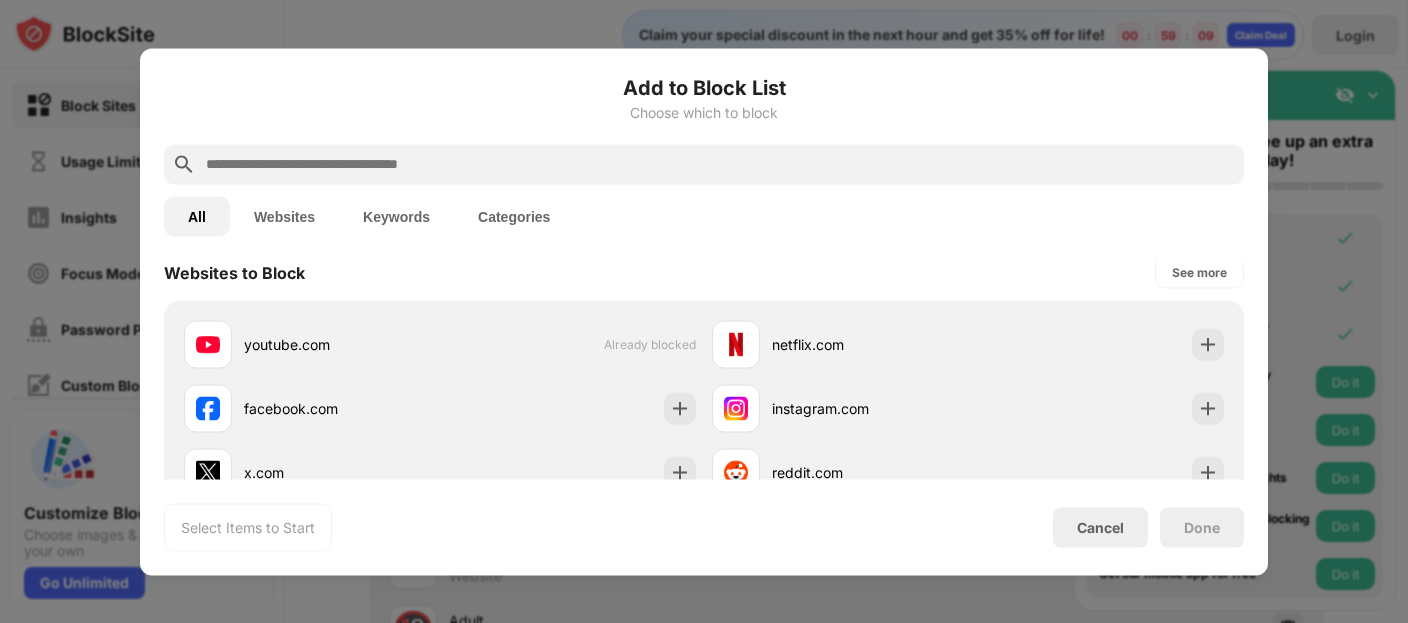 click on "Cancel" at bounding box center [1100, 527] 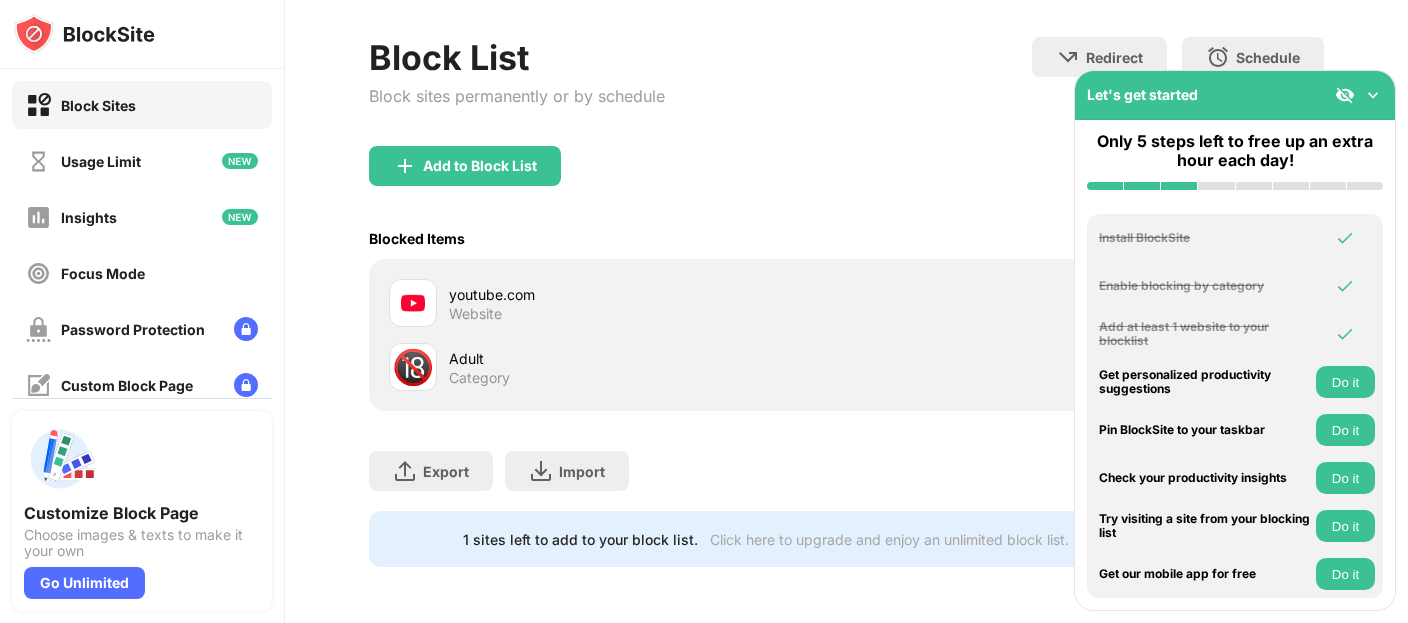 scroll, scrollTop: 276, scrollLeft: 0, axis: vertical 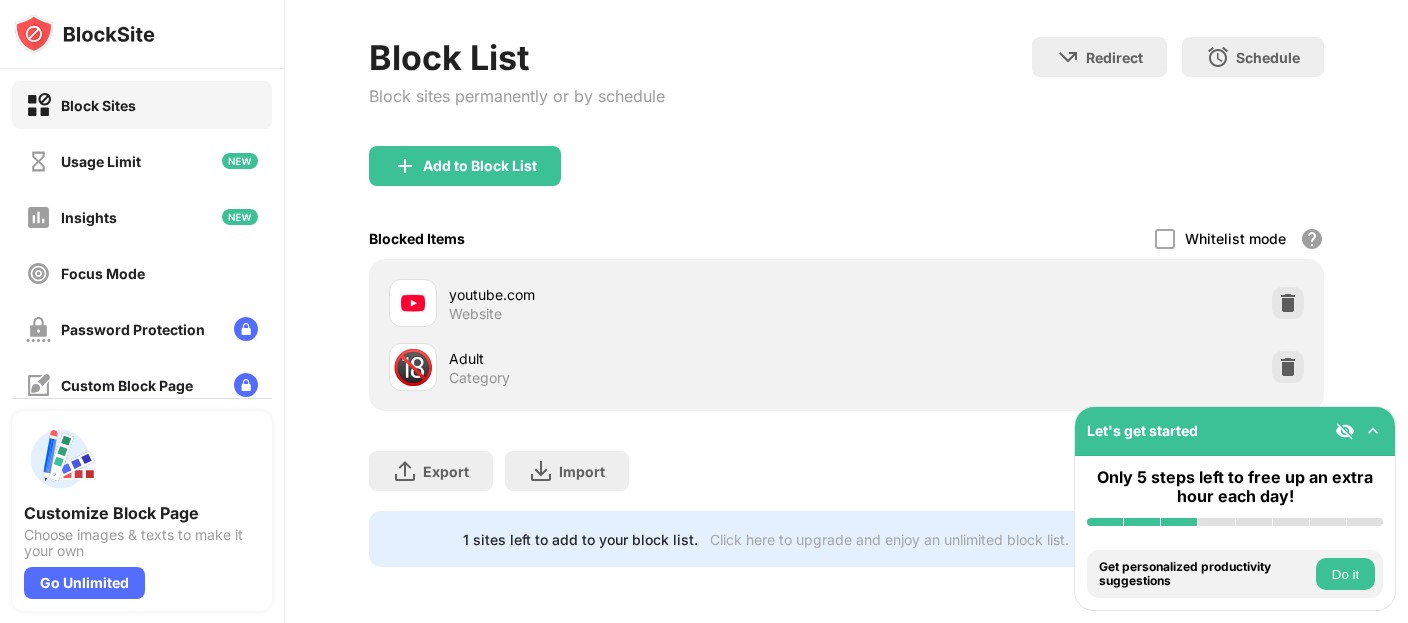 click on "Export Export Files (for websites items only) Import Import Files (for websites items only)" at bounding box center (846, 461) 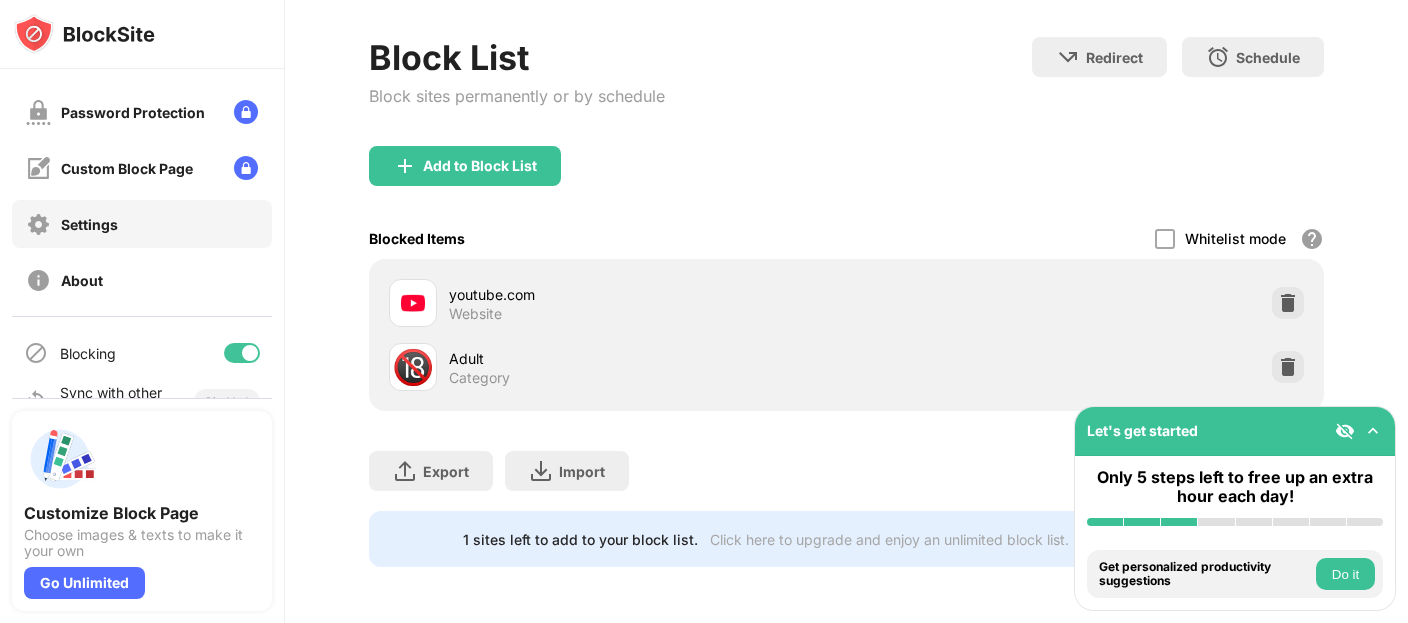 scroll, scrollTop: 155, scrollLeft: 0, axis: vertical 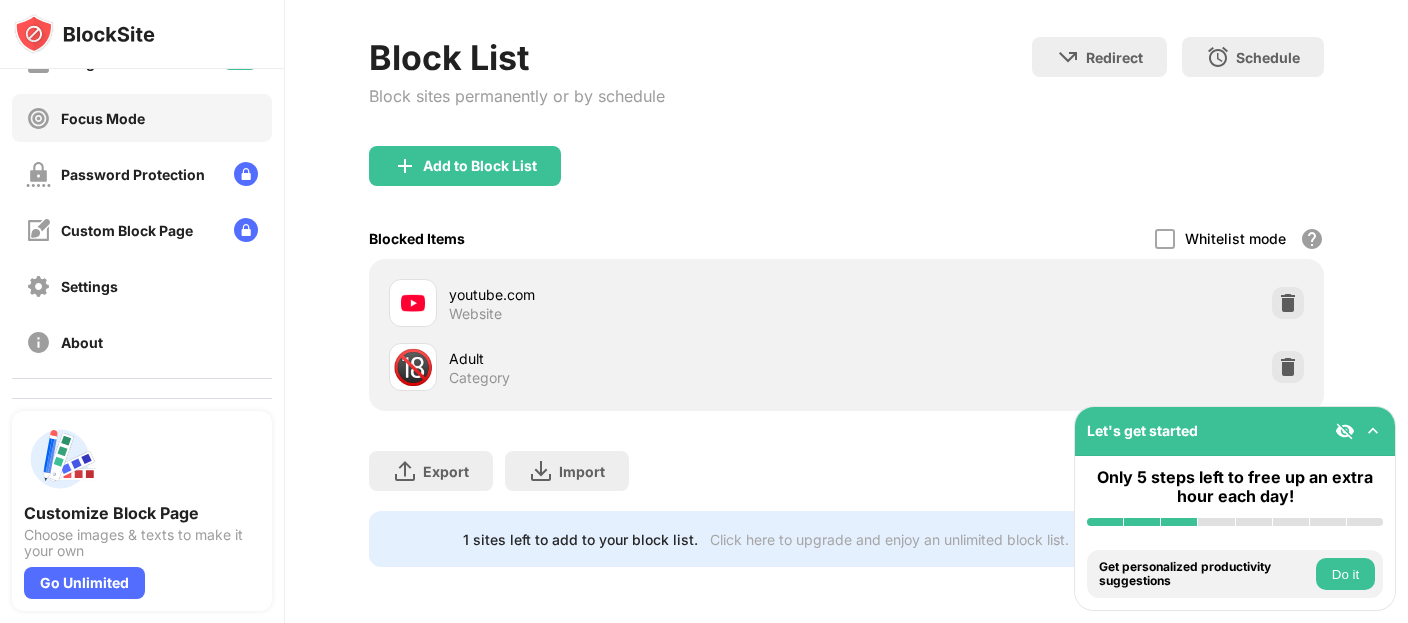 click on "Focus Mode" at bounding box center (85, 118) 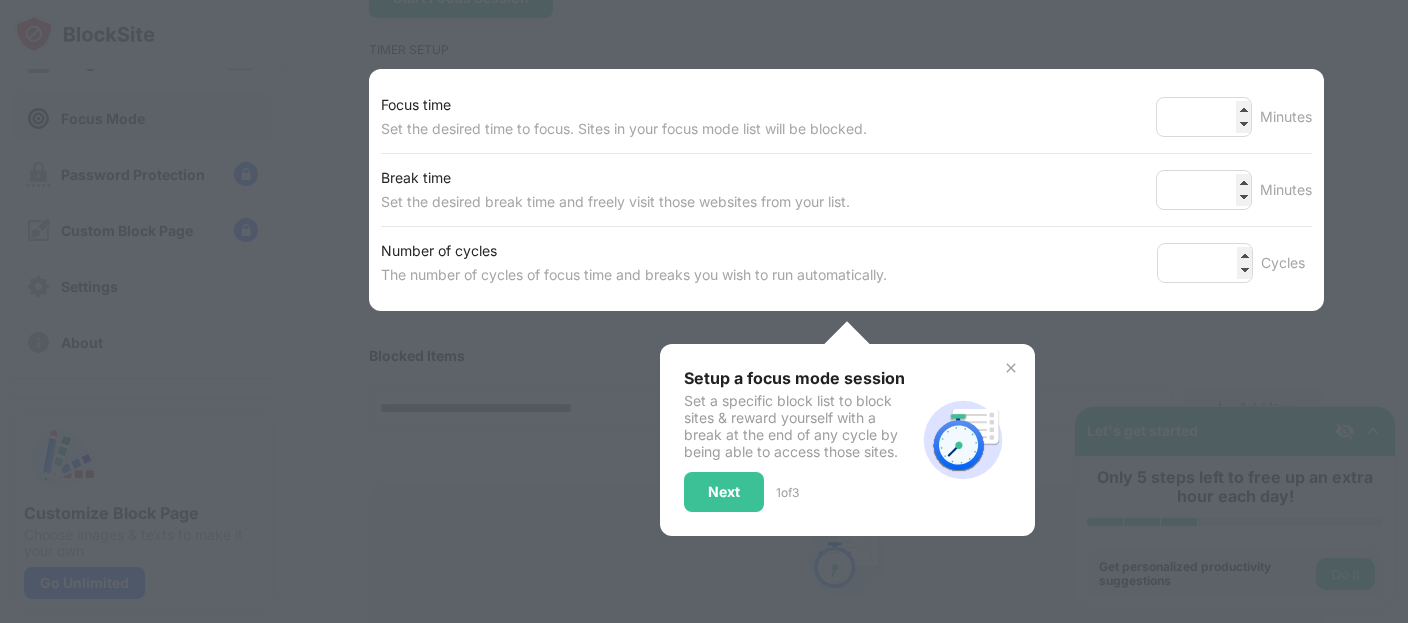 click on "Focus time Set the desired time to focus. Sites in your focus mode list will be blocked. ** Minutes" at bounding box center [846, 117] 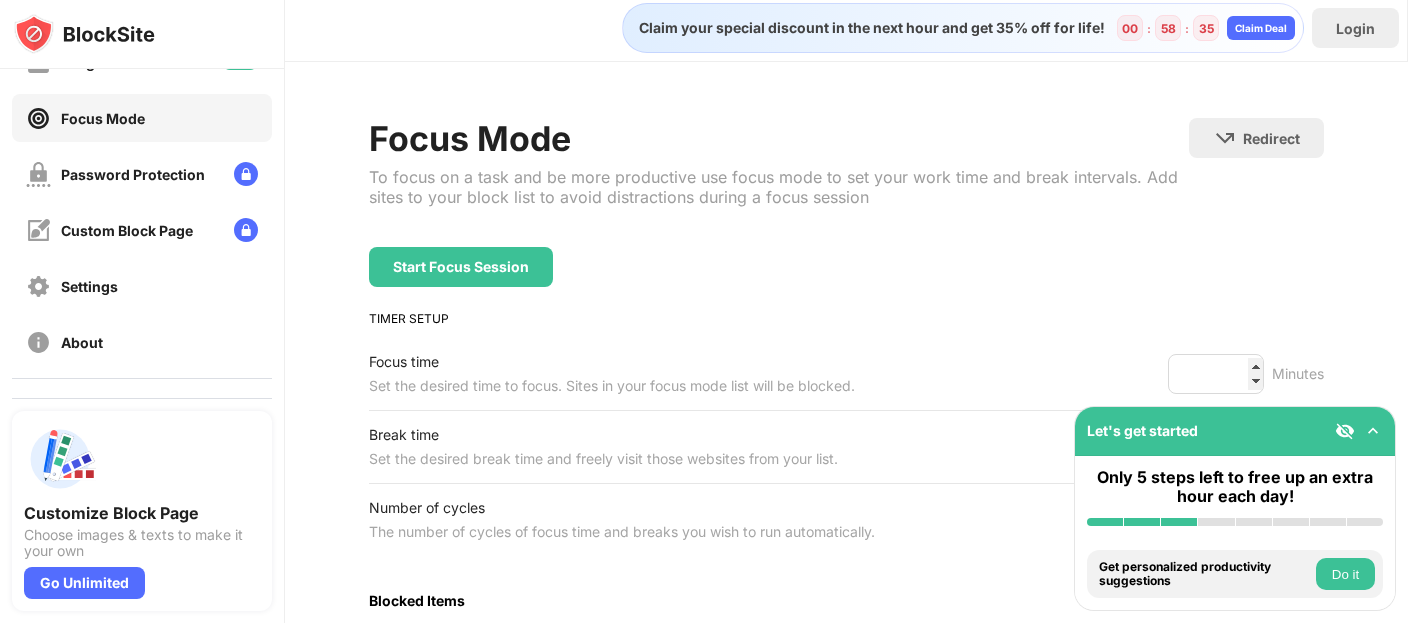 scroll, scrollTop: 0, scrollLeft: 0, axis: both 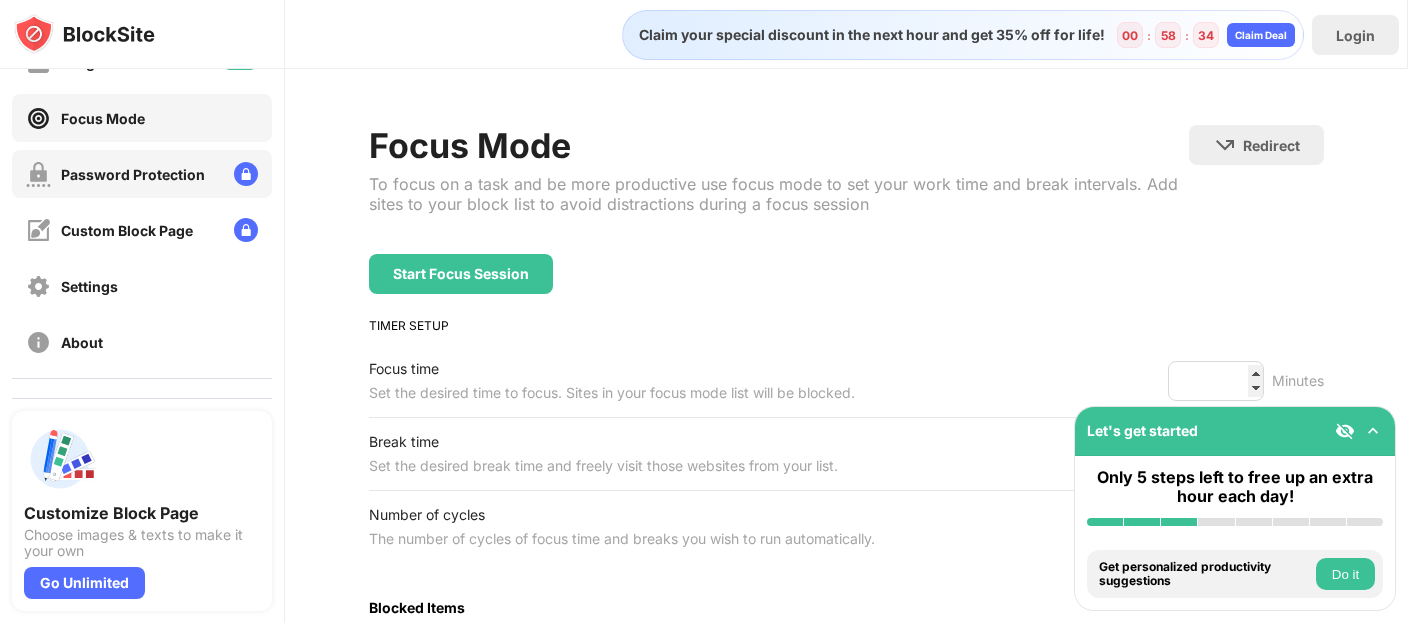 click on "Password Protection" at bounding box center (115, 174) 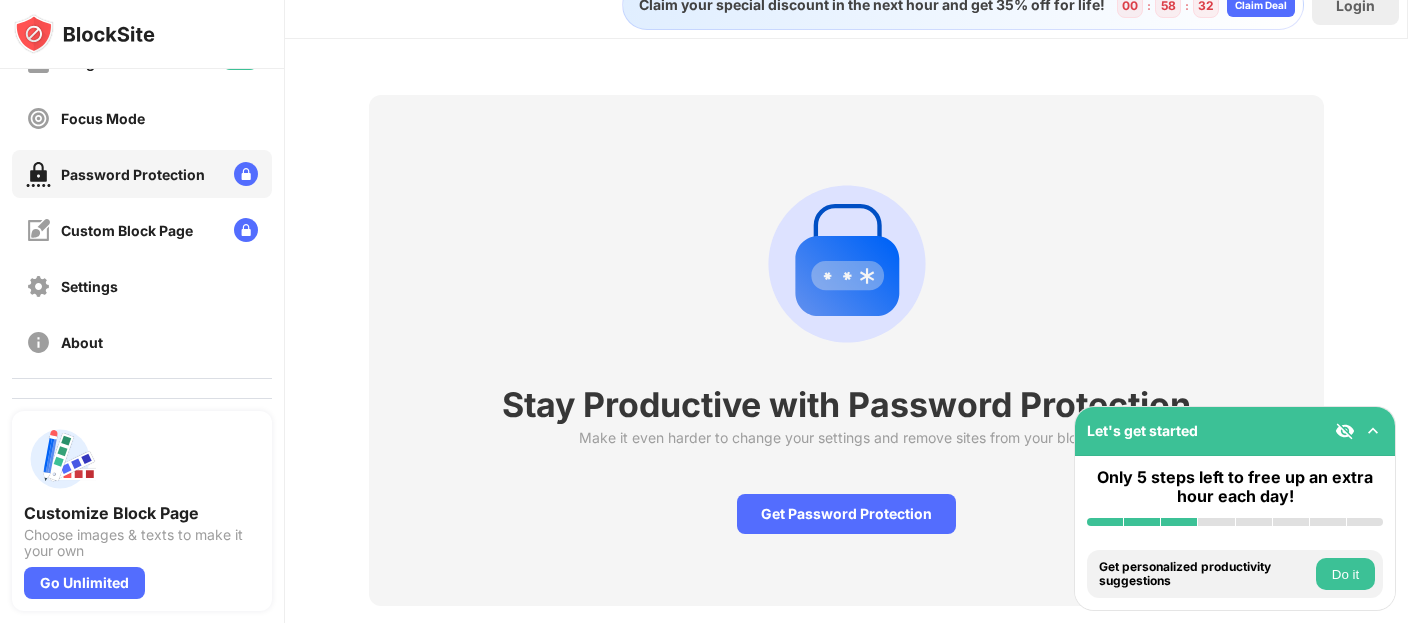 scroll, scrollTop: 84, scrollLeft: 0, axis: vertical 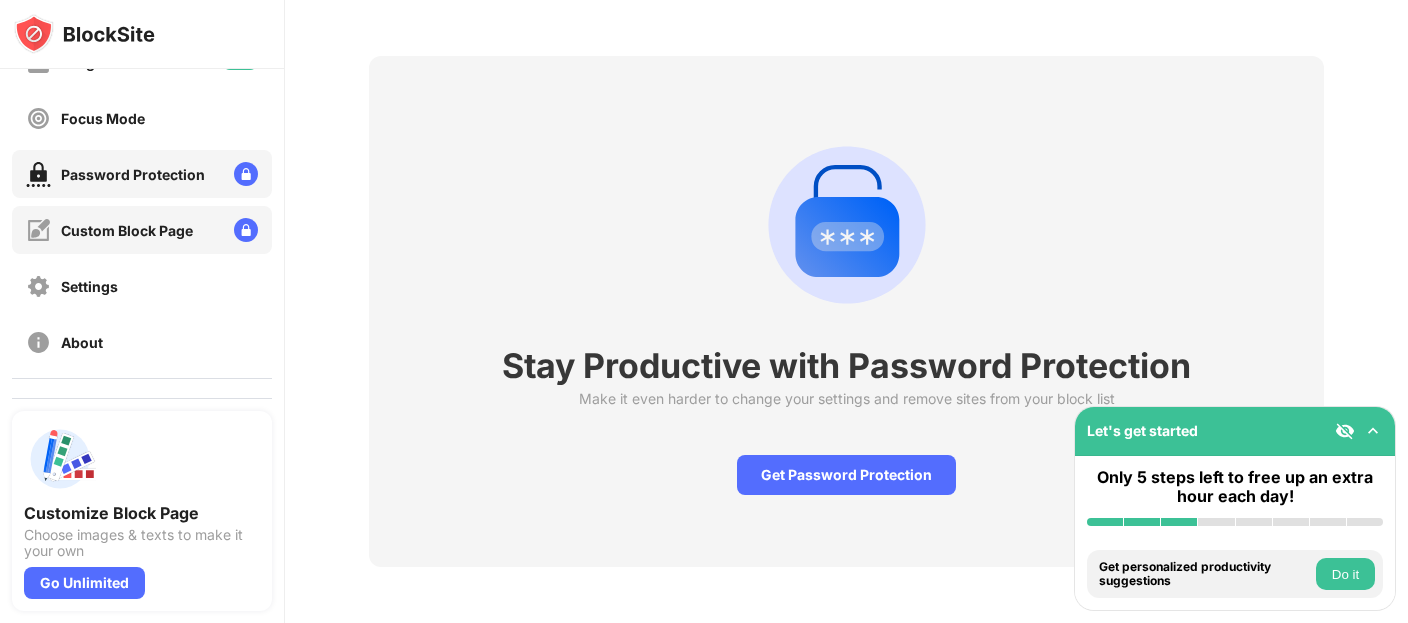 click on "Custom Block Page" at bounding box center [142, 230] 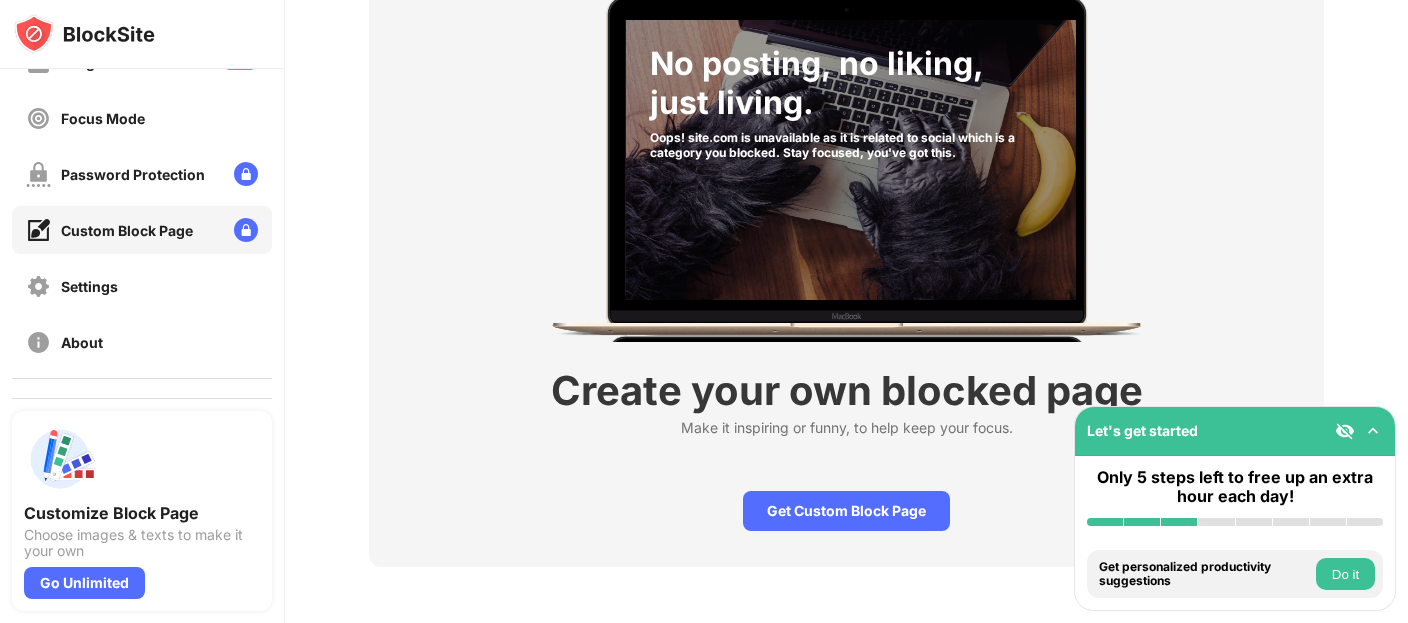scroll, scrollTop: 167, scrollLeft: 0, axis: vertical 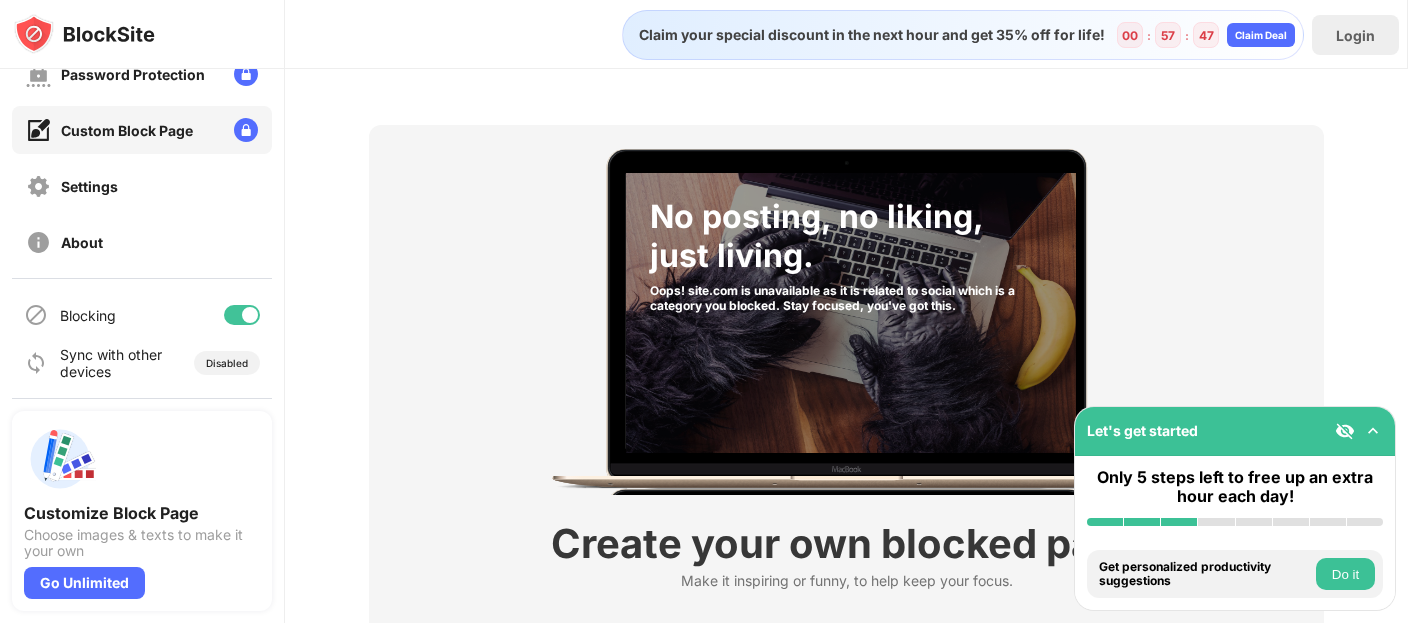 click at bounding box center (250, 315) 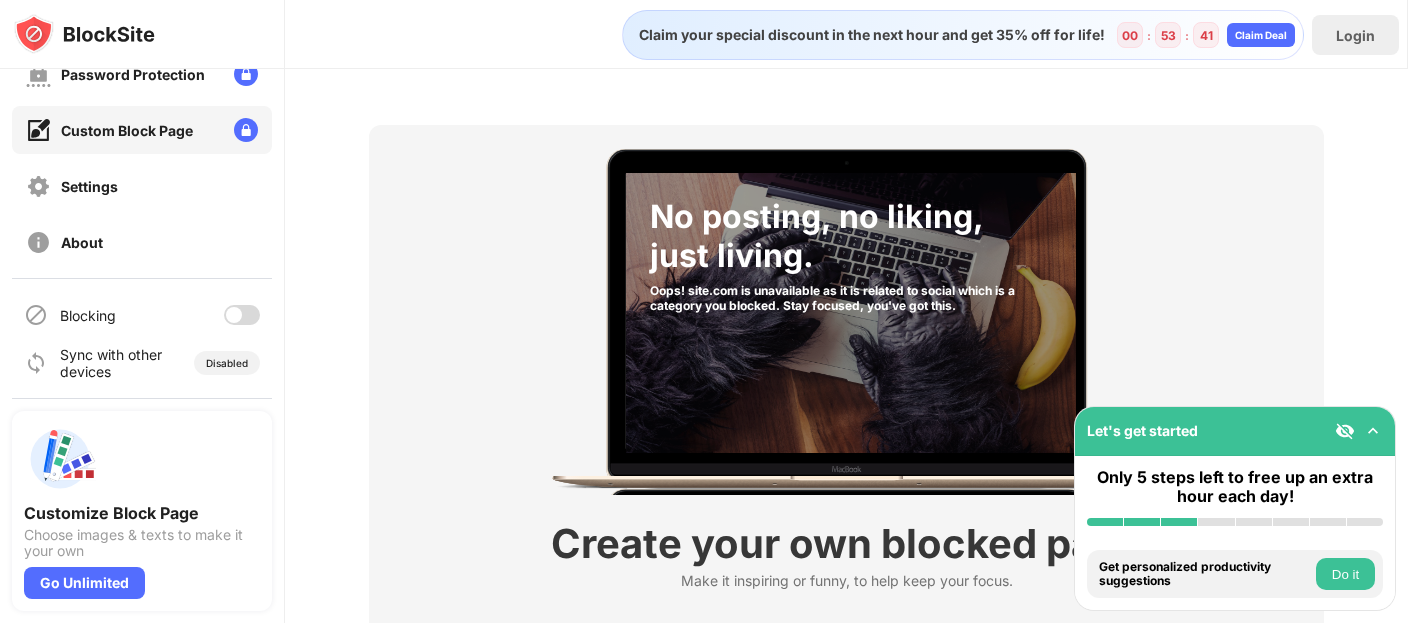 click at bounding box center [234, 315] 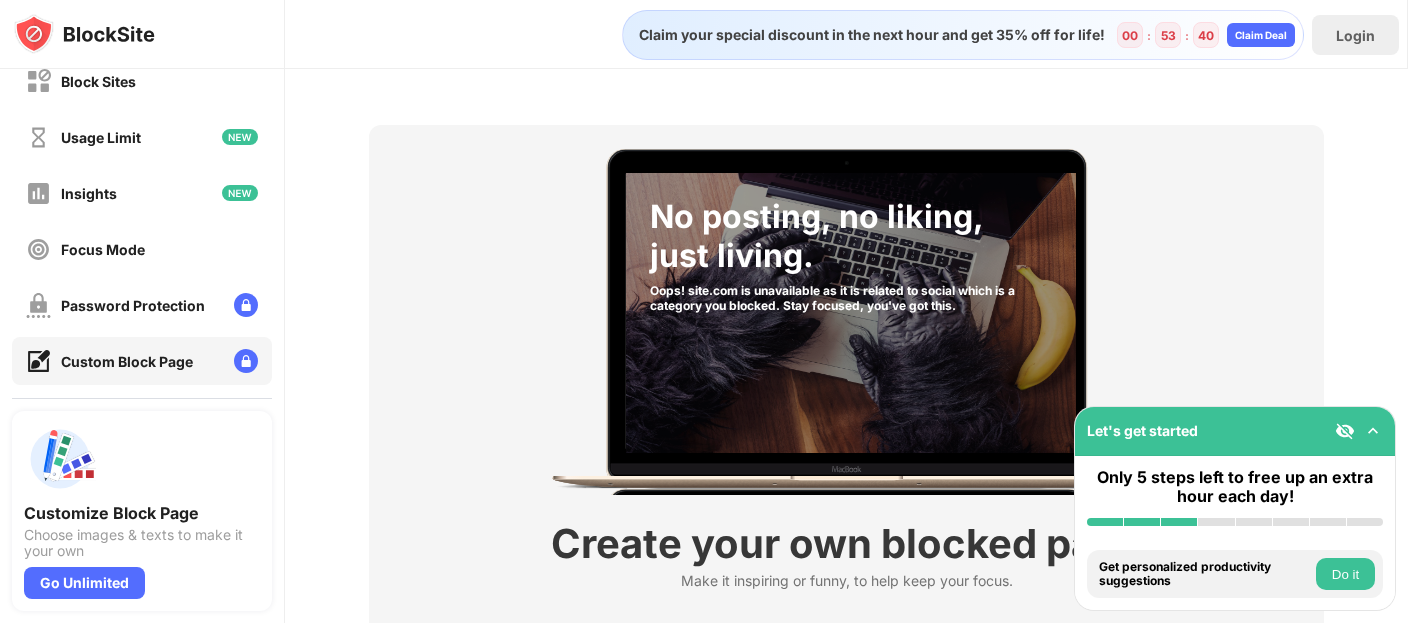scroll, scrollTop: 0, scrollLeft: 0, axis: both 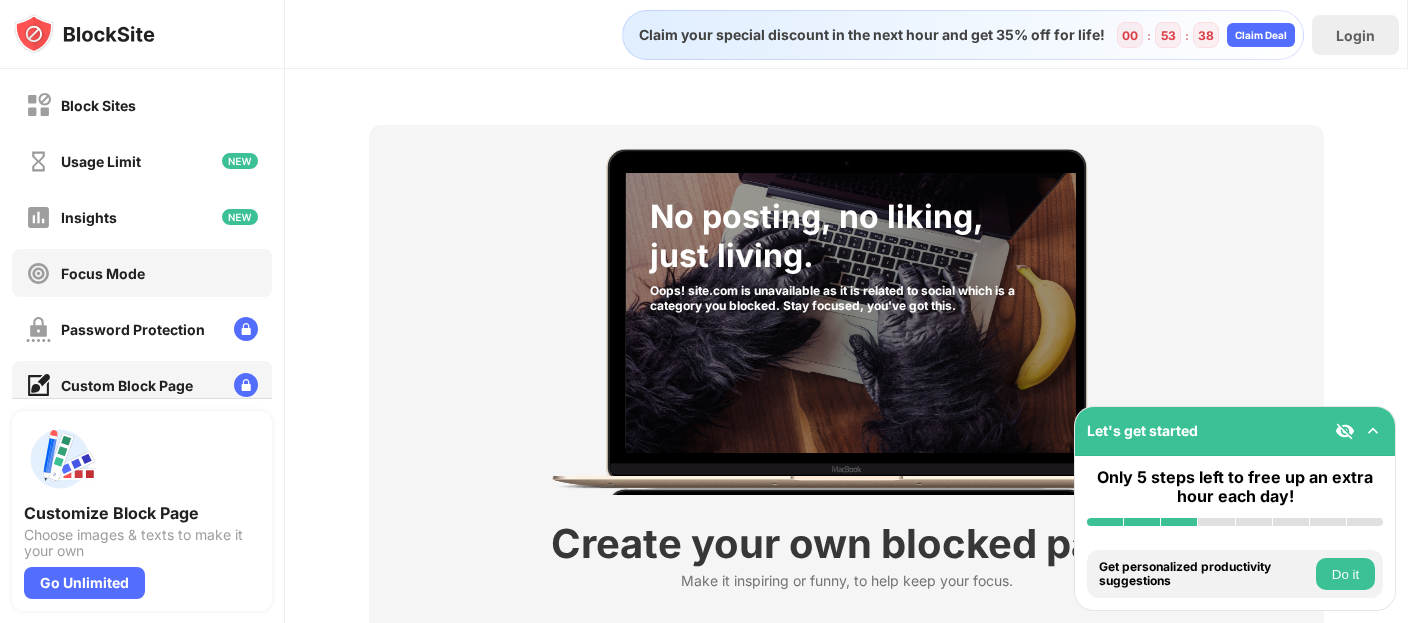 click on "Focus Mode" at bounding box center [142, 273] 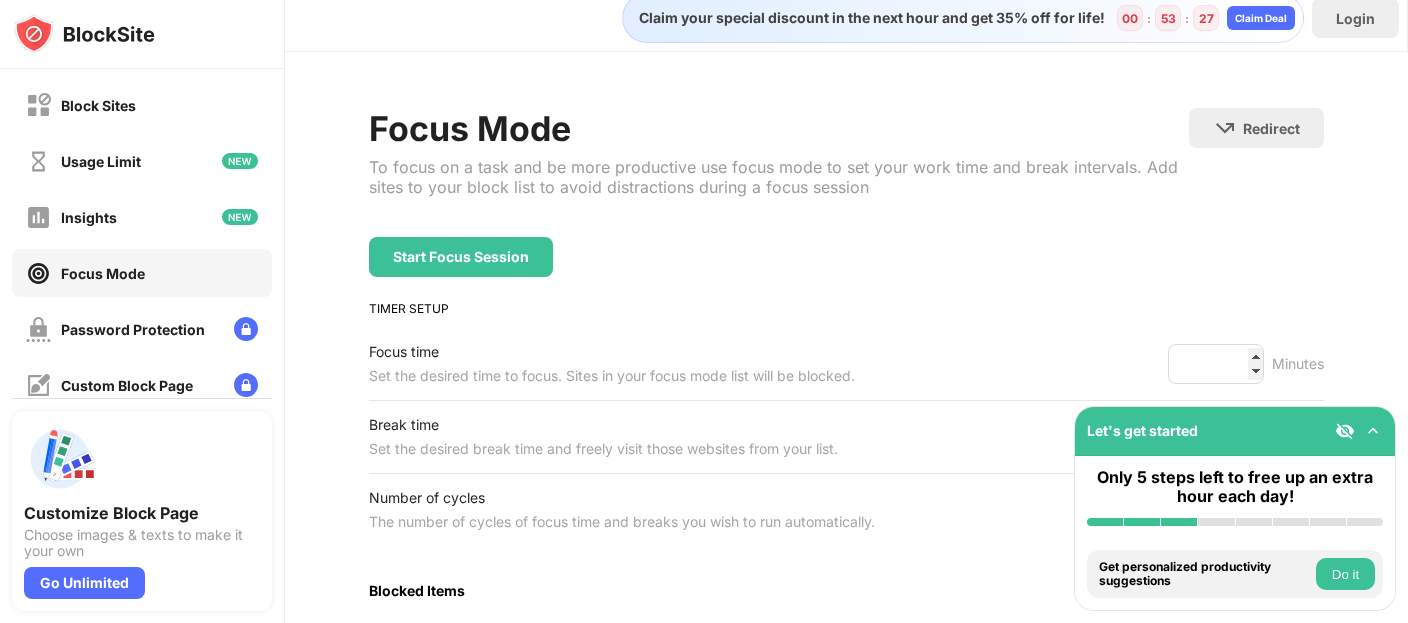 scroll, scrollTop: 0, scrollLeft: 0, axis: both 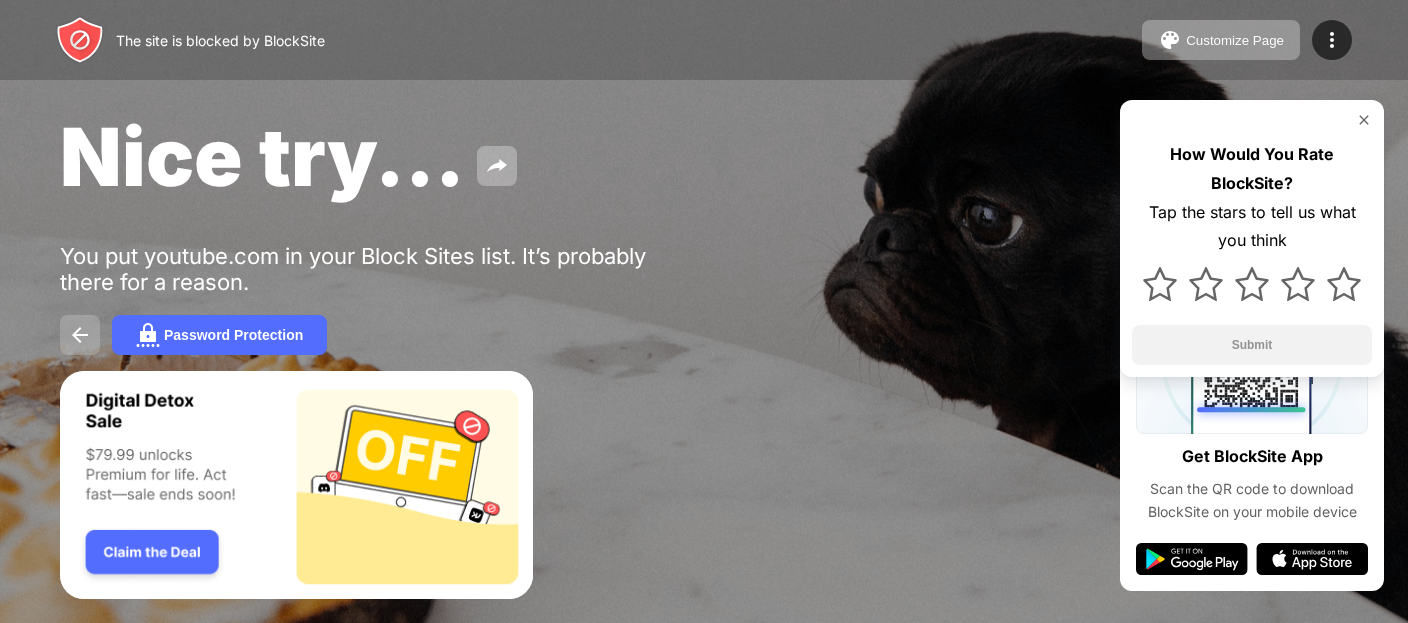 click at bounding box center [80, 335] 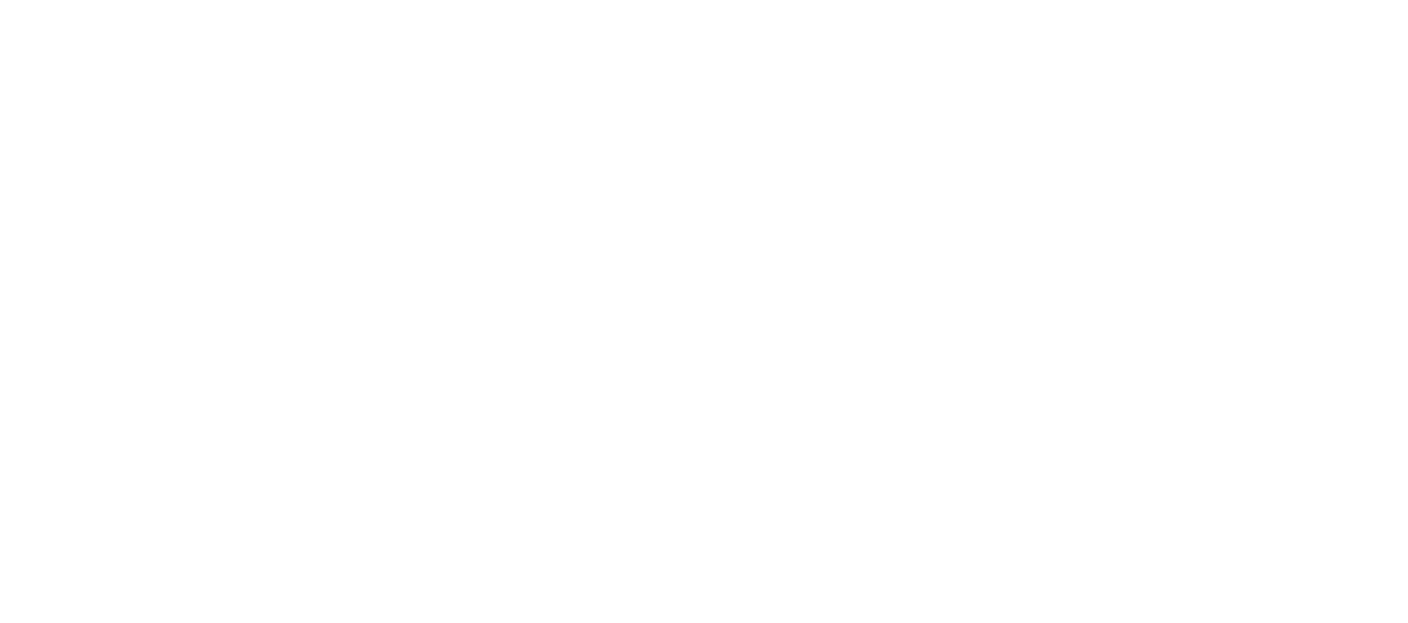 scroll, scrollTop: 0, scrollLeft: 0, axis: both 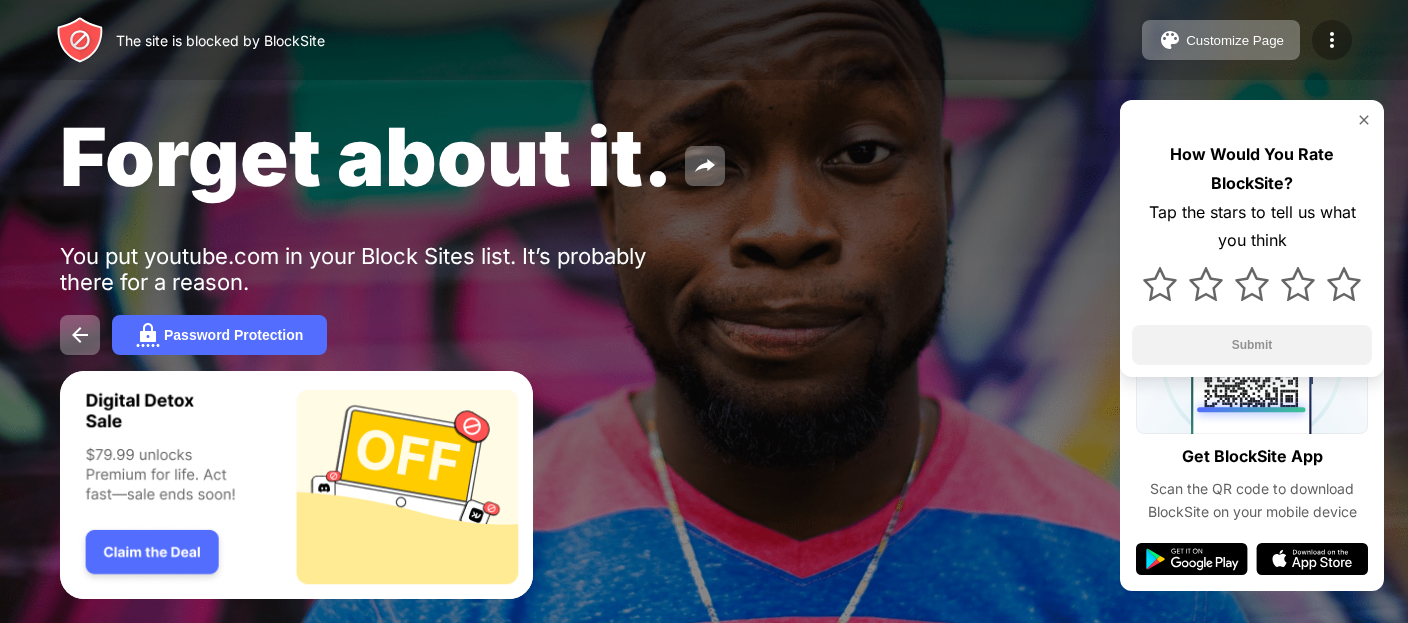 click at bounding box center (1332, 40) 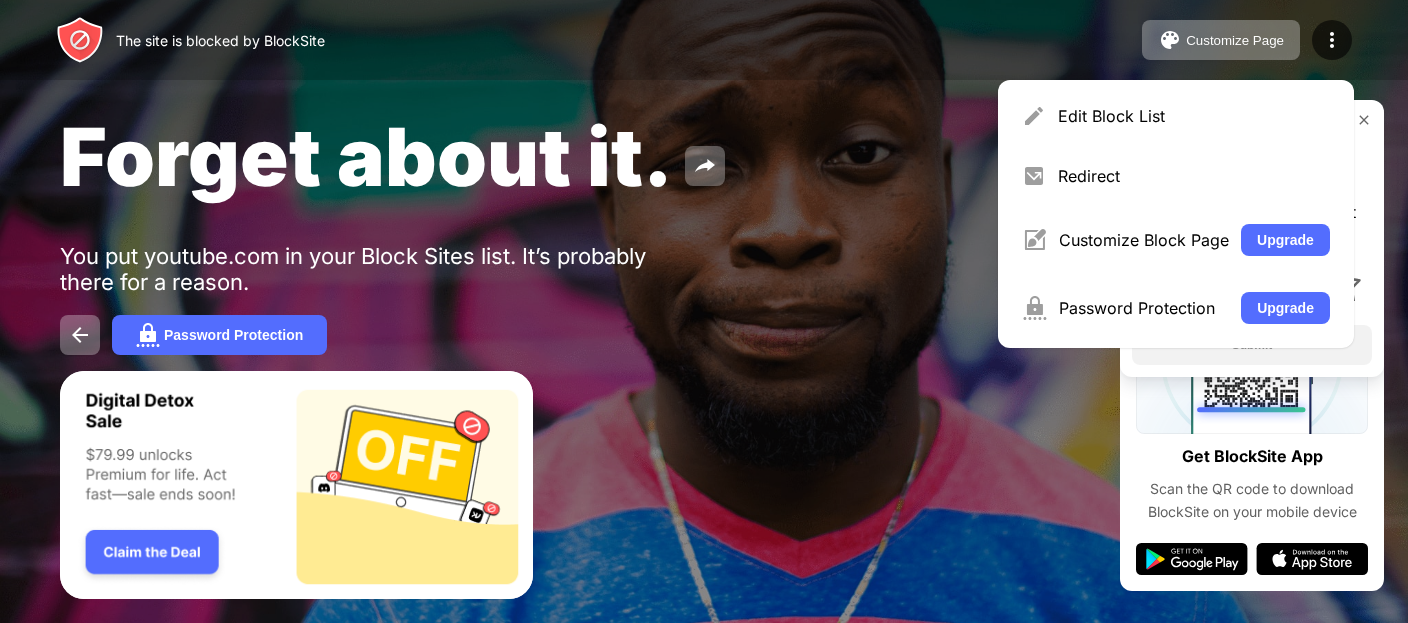 click on "Forget about it." at bounding box center (575, 156) 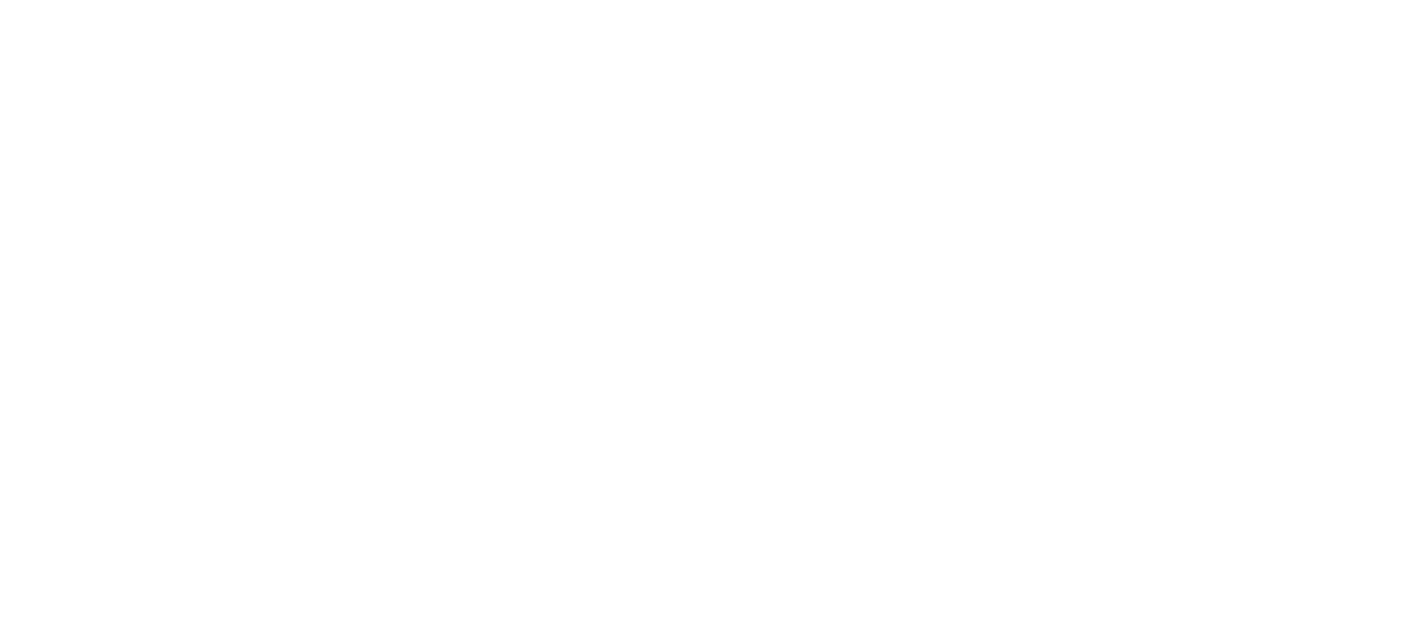 scroll, scrollTop: 0, scrollLeft: 0, axis: both 